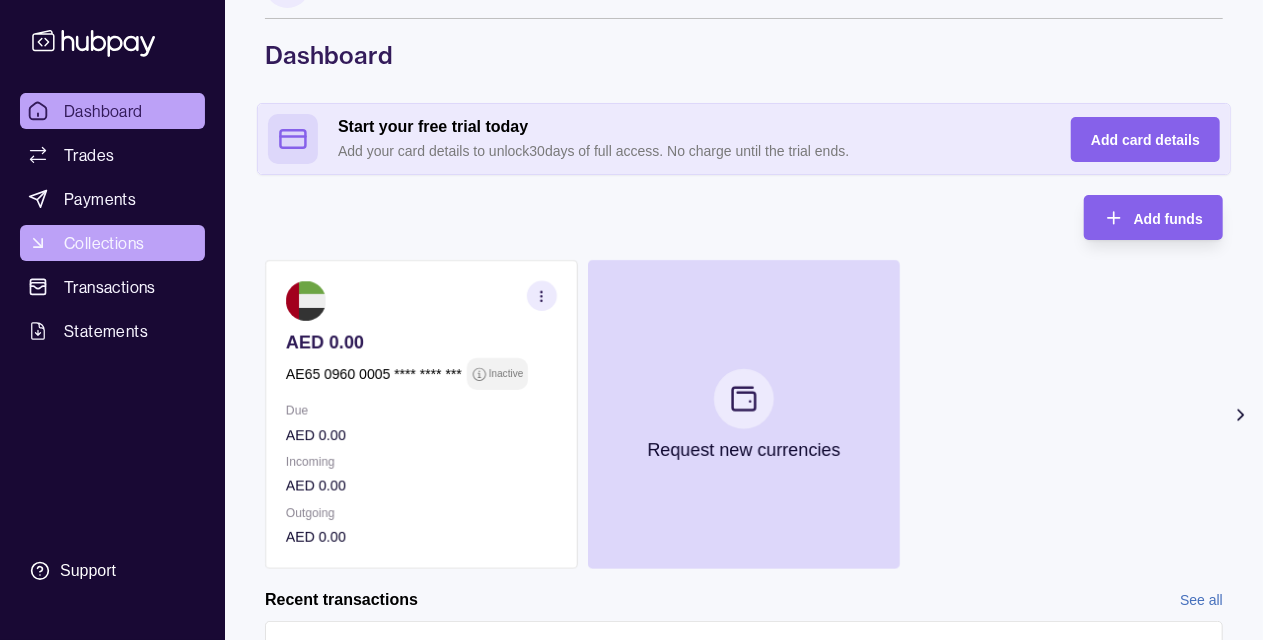 scroll, scrollTop: 48, scrollLeft: 0, axis: vertical 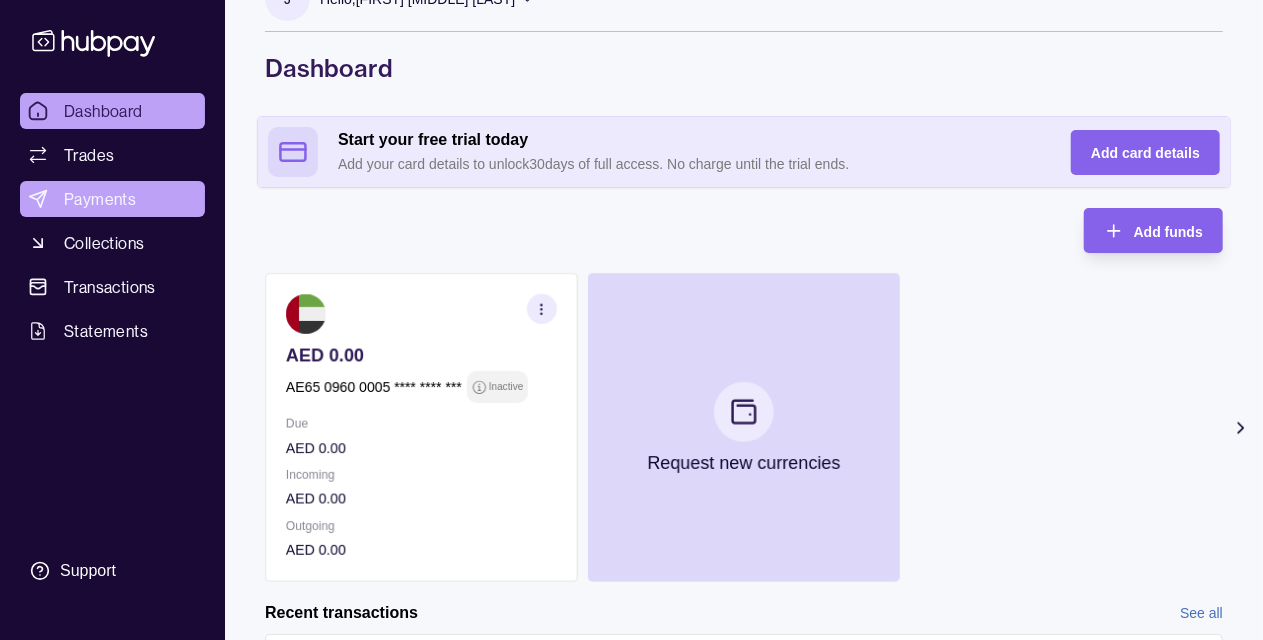 click on "Payments" at bounding box center [100, 199] 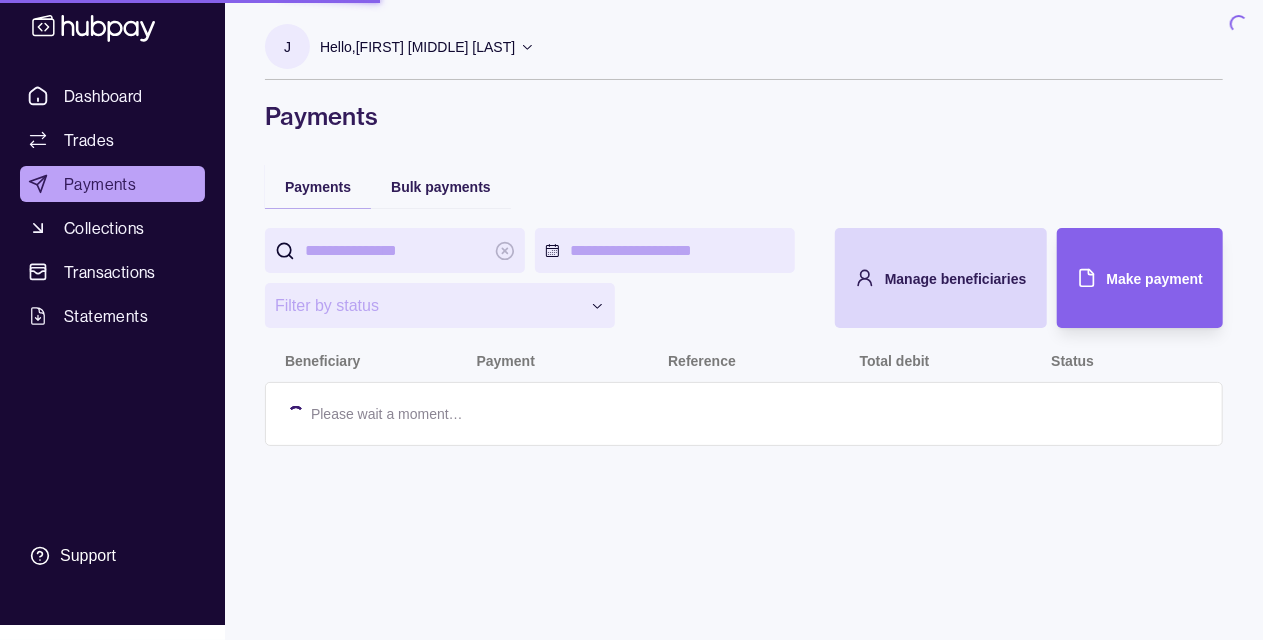 scroll, scrollTop: 0, scrollLeft: 0, axis: both 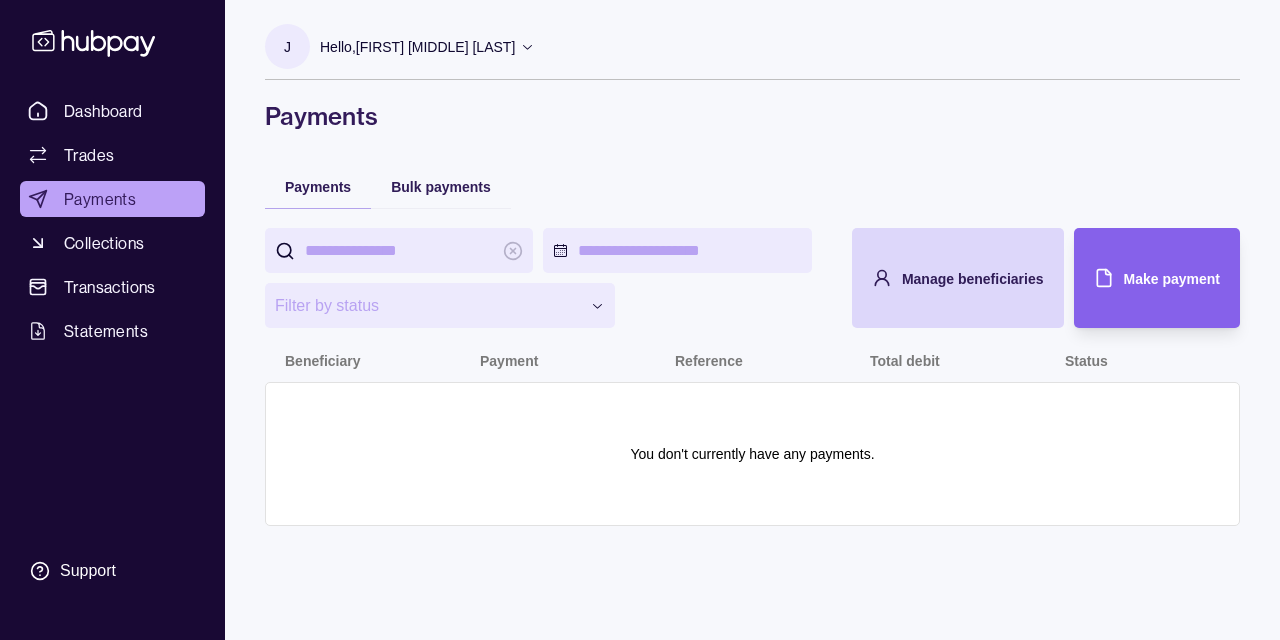 click 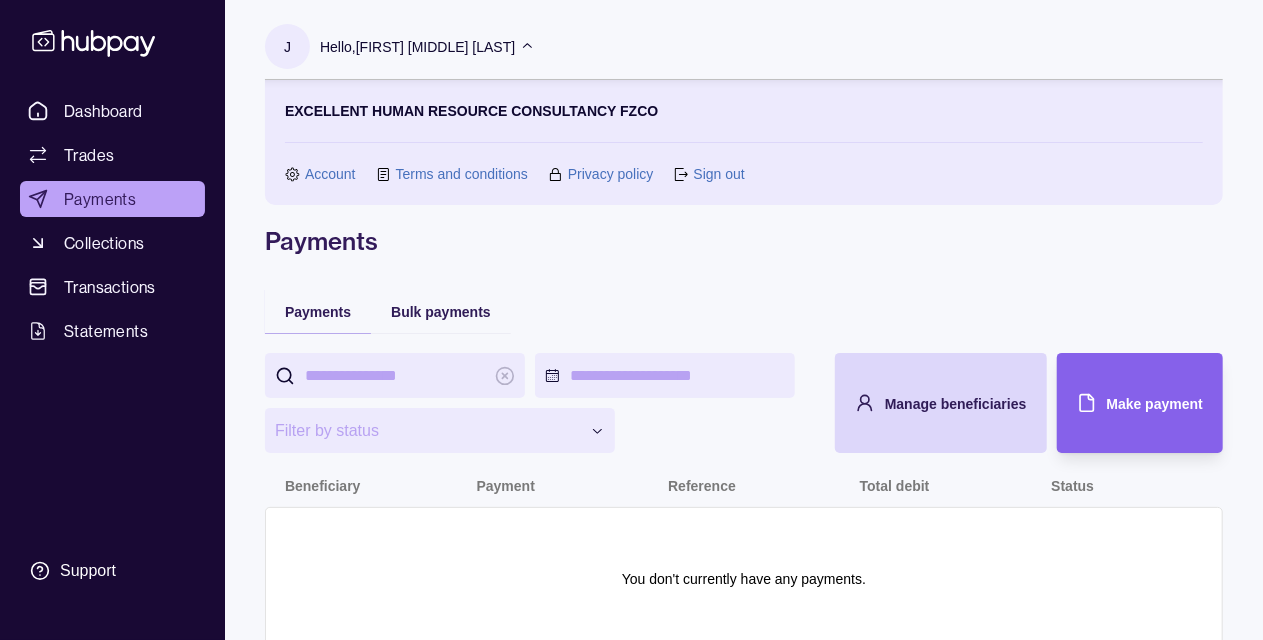 click on "Account" at bounding box center (330, 174) 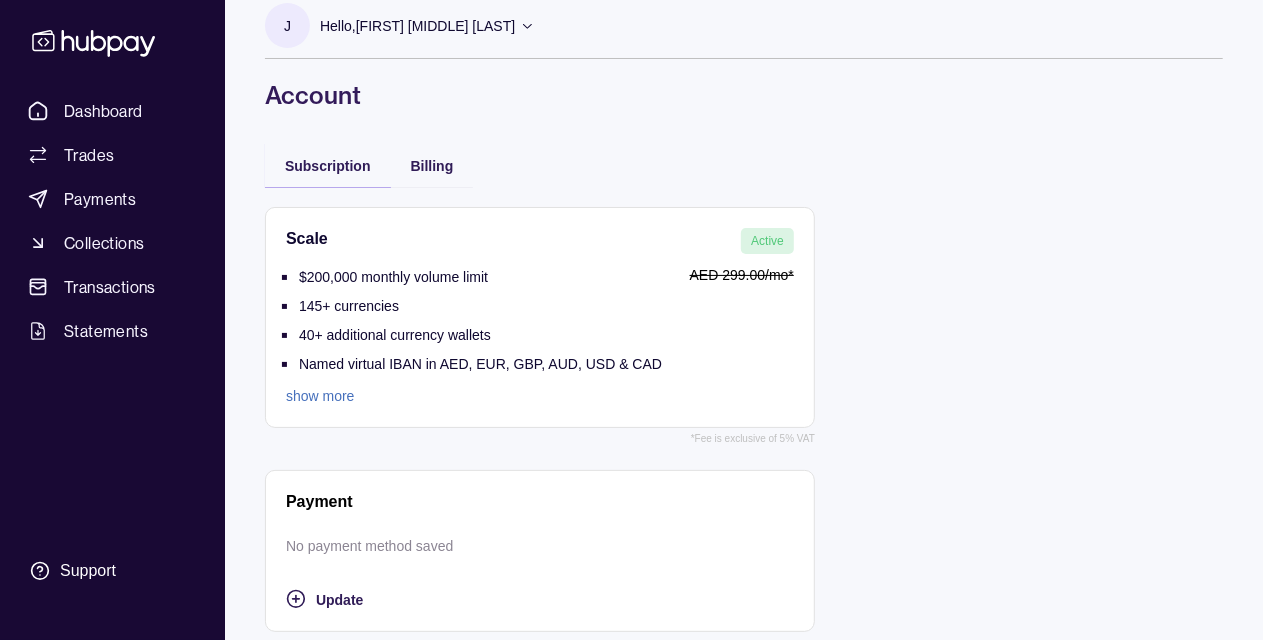 scroll, scrollTop: 32, scrollLeft: 0, axis: vertical 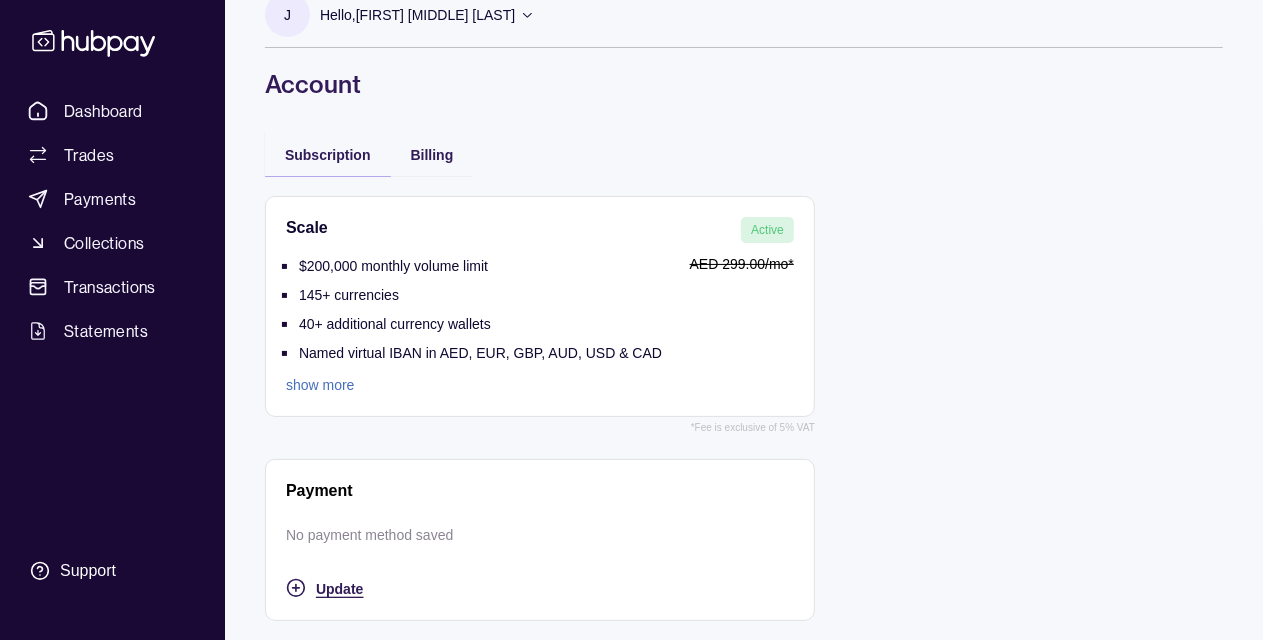 click 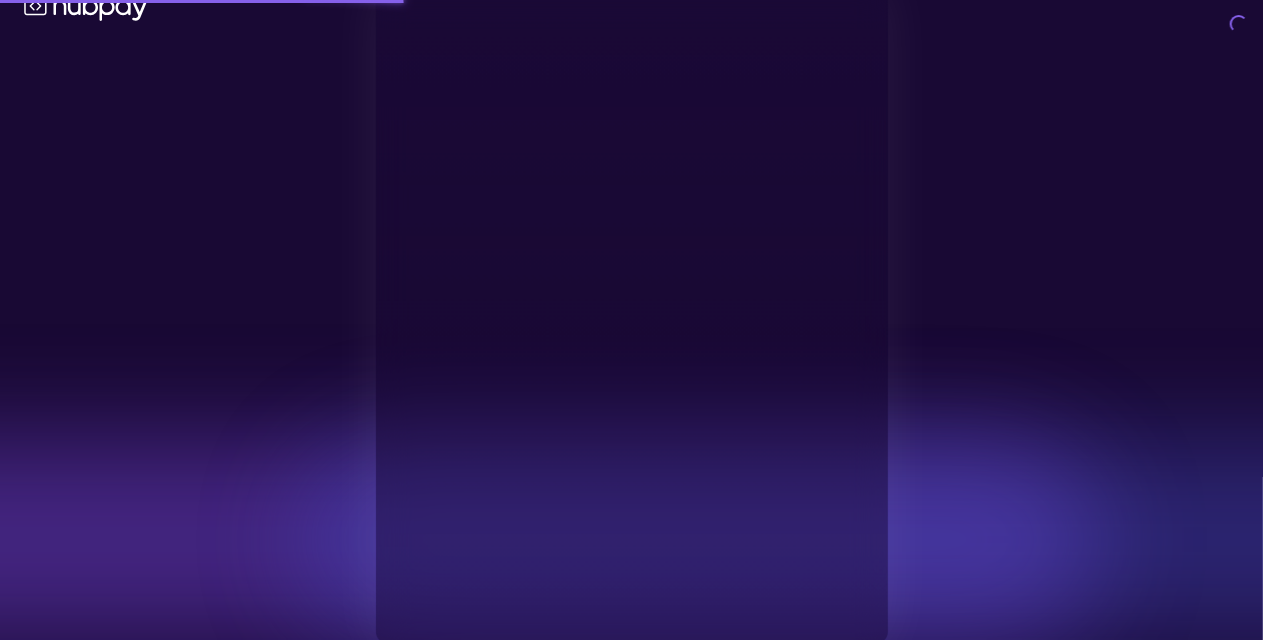 type on "**********" 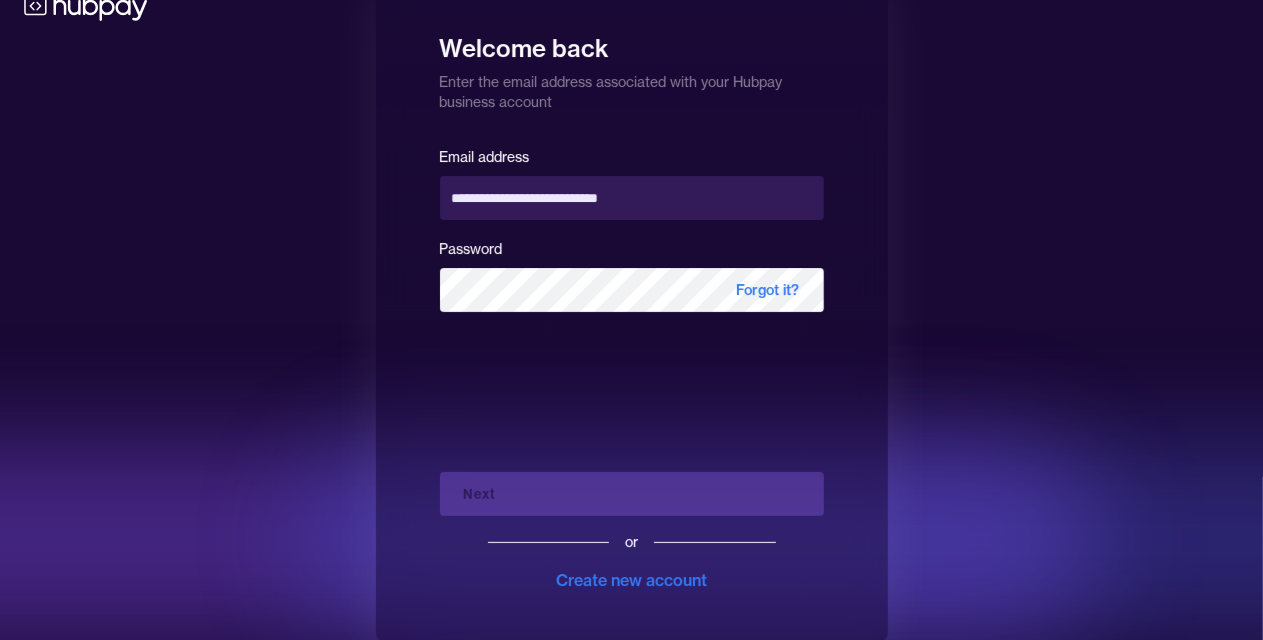 scroll, scrollTop: 0, scrollLeft: 0, axis: both 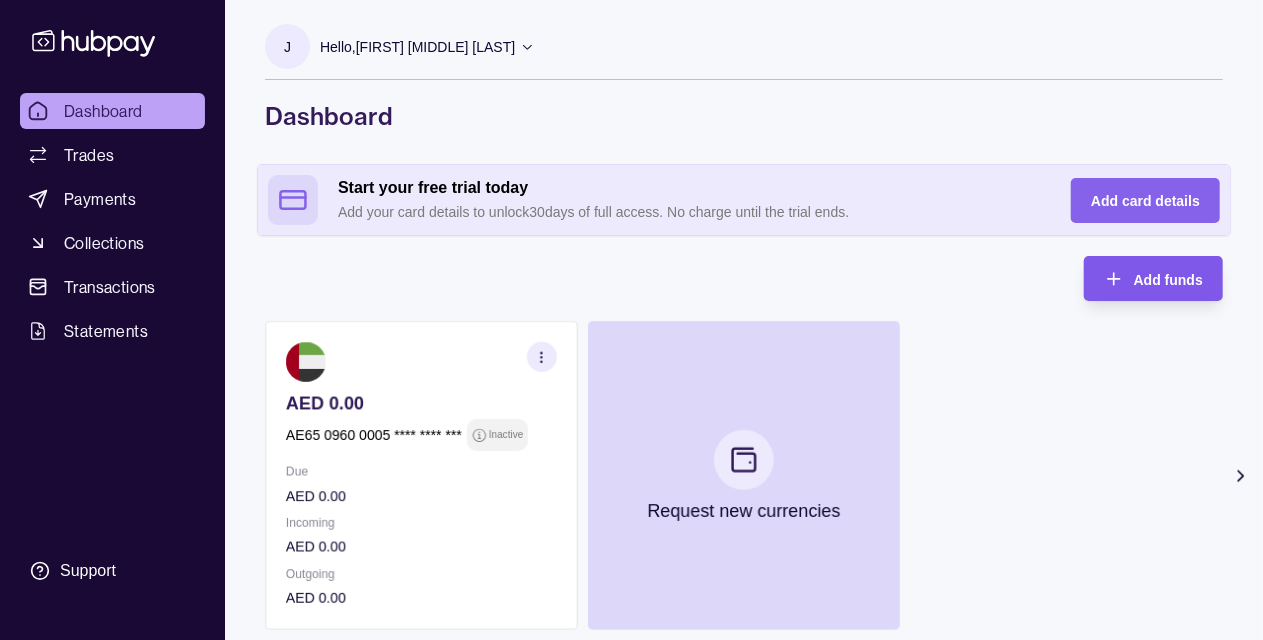click 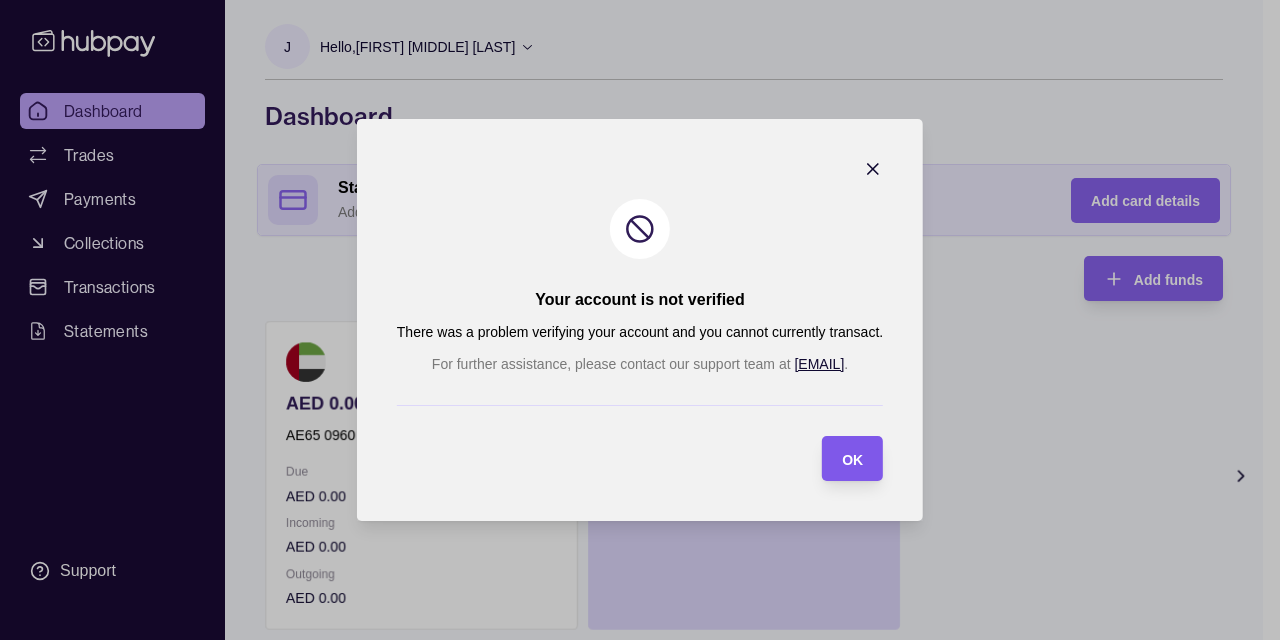 click on "OK" at bounding box center [852, 458] 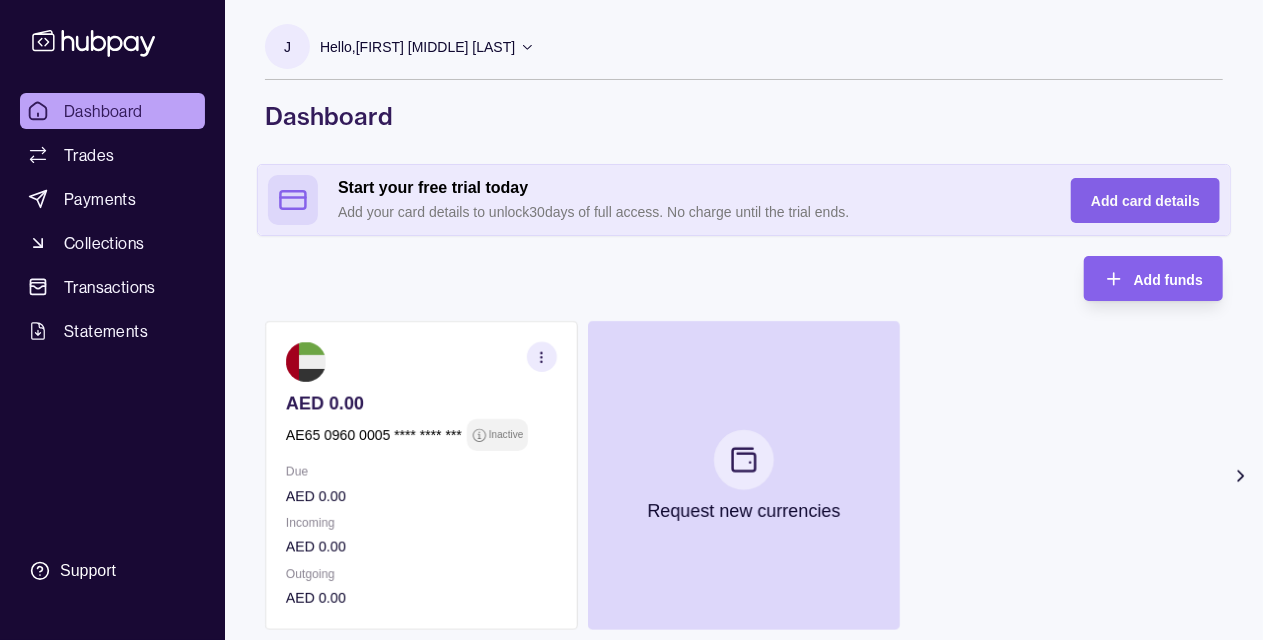 click on "Add card details" at bounding box center [1145, 201] 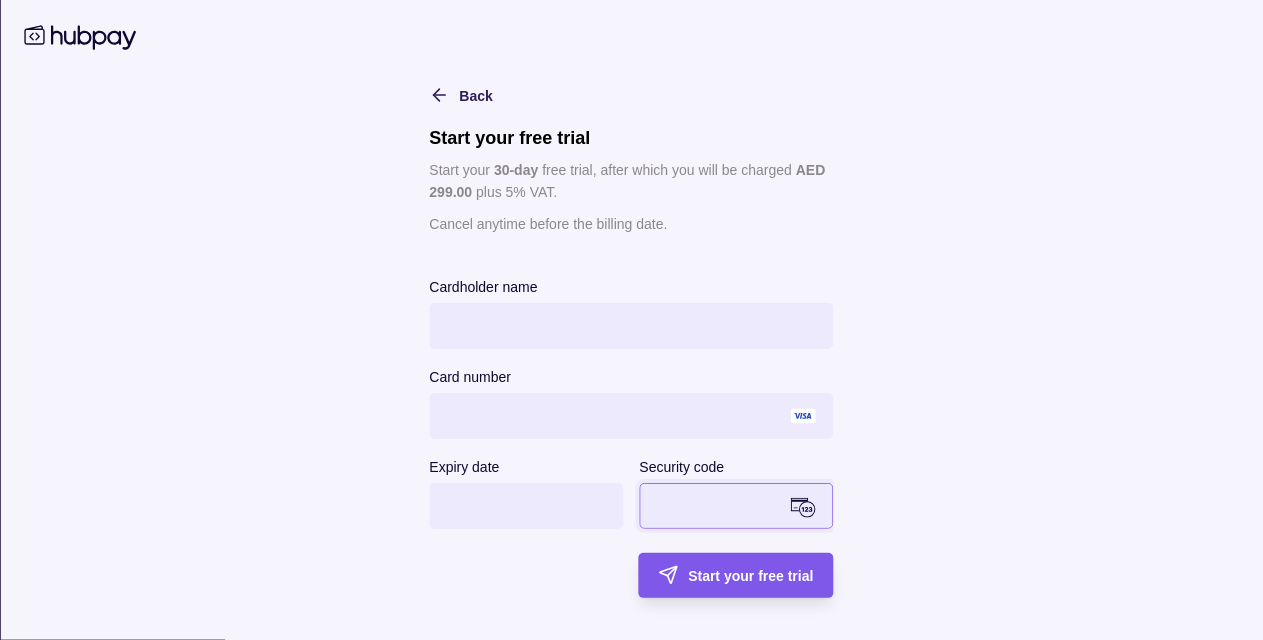 click on "Start your free trial" at bounding box center [720, 575] 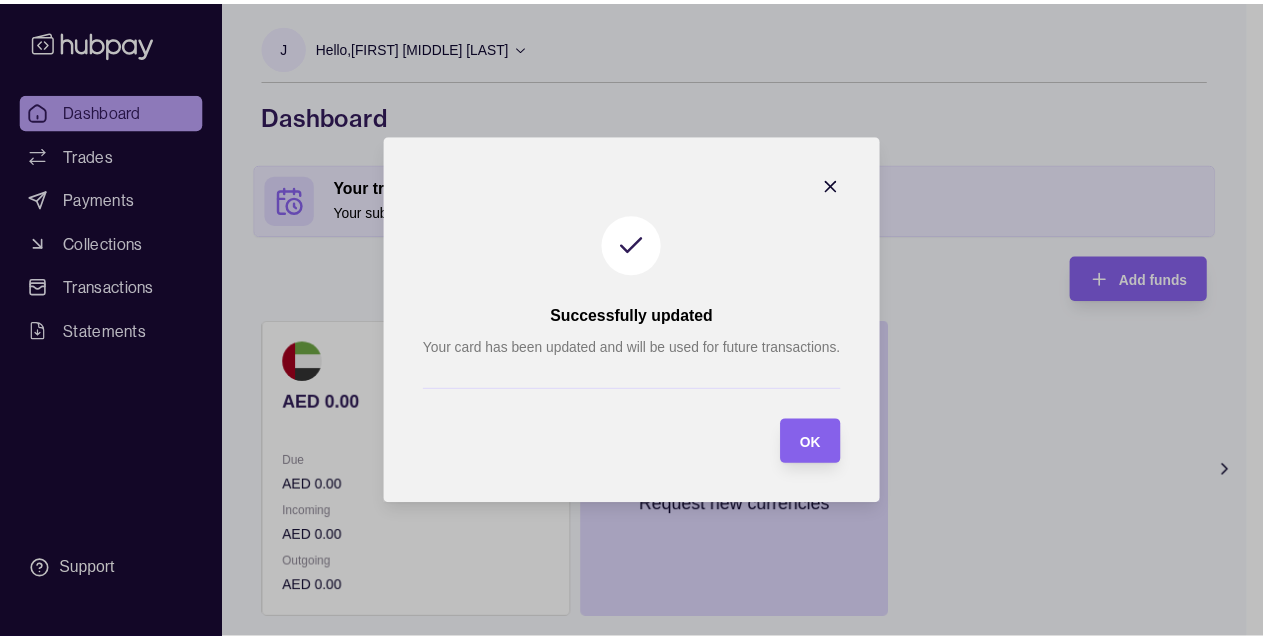 scroll, scrollTop: 0, scrollLeft: 0, axis: both 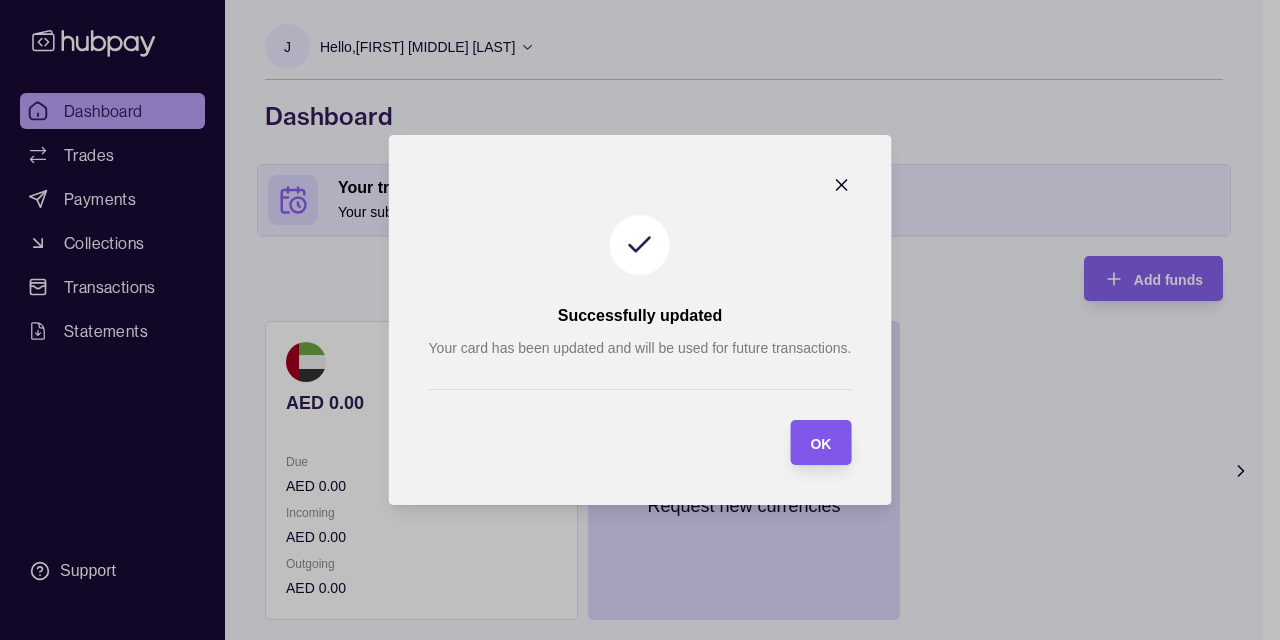 click on "OK" at bounding box center [820, 442] 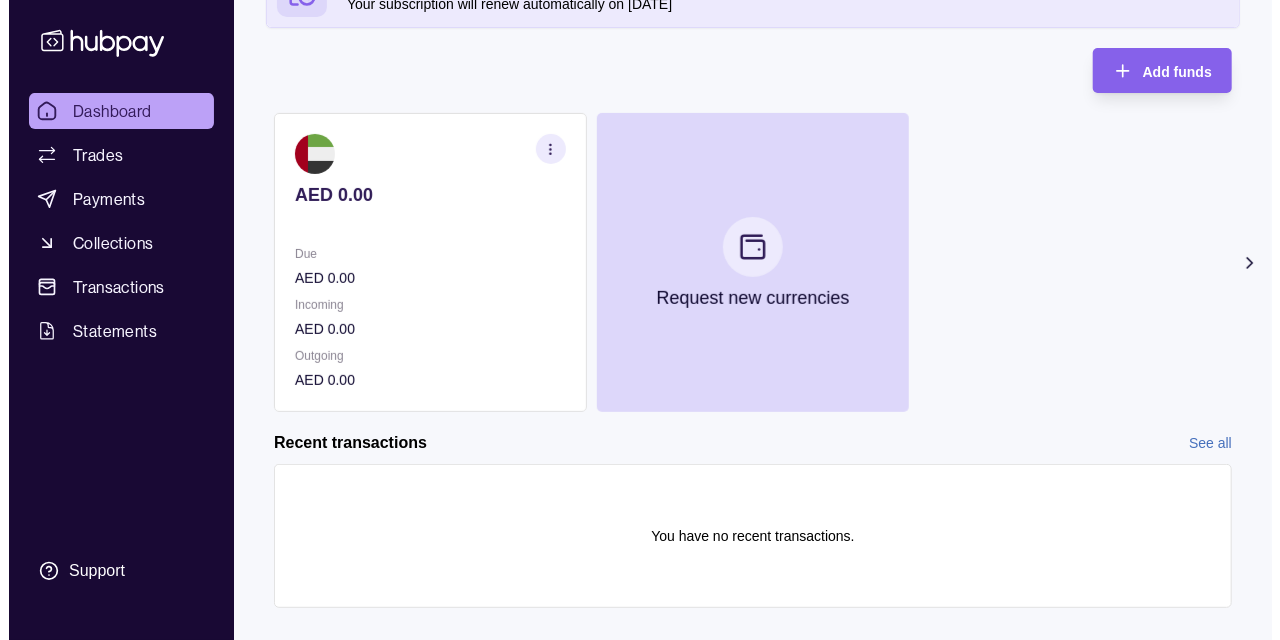 scroll, scrollTop: 238, scrollLeft: 0, axis: vertical 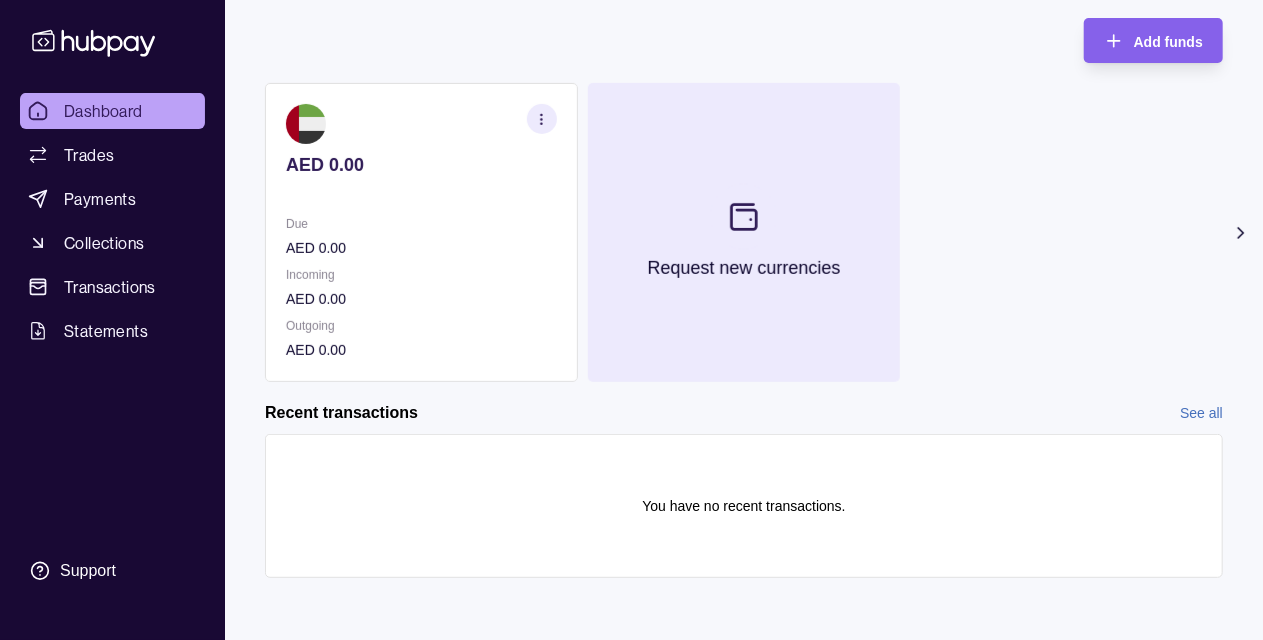 click on "Request new currencies" at bounding box center [743, 268] 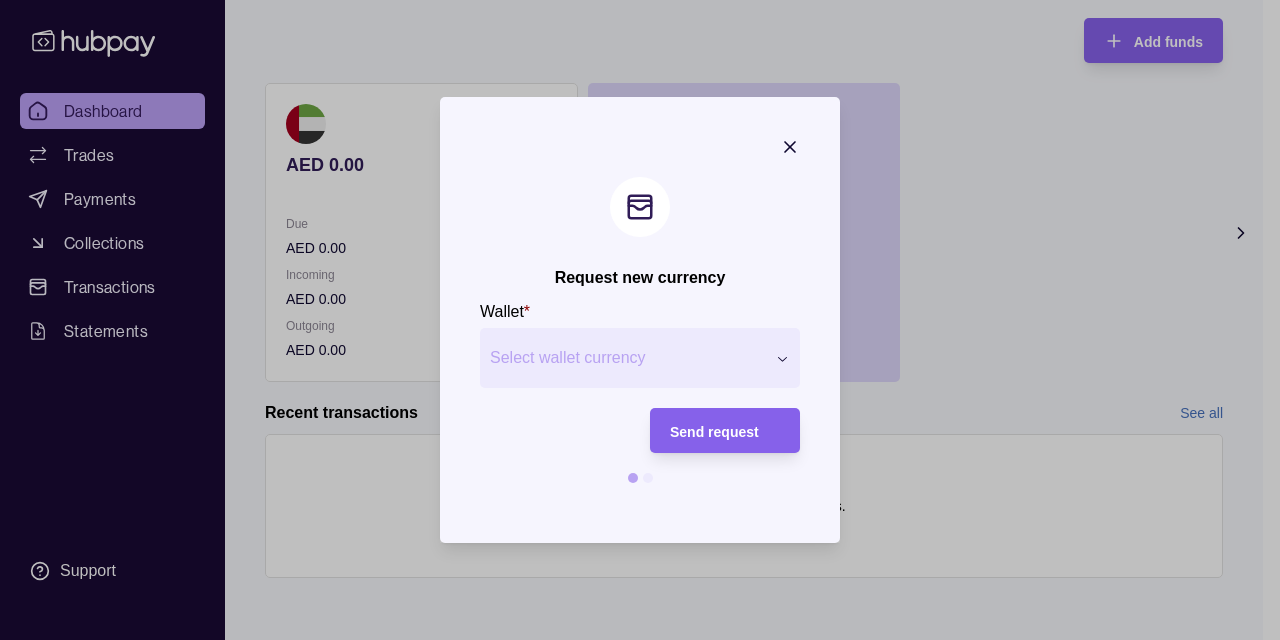click on "Request new currency Wallet  * Select wallet currency *** *** *** *** *** *** *** *** *** *** *** *** *** *** *** *** *** *** *** *** *** *** *** *** *** *** *** *** *** *** *** *** *** *** *** *** *** *** *** *** *** *** *** *** *** Send request" at bounding box center (631, 642) 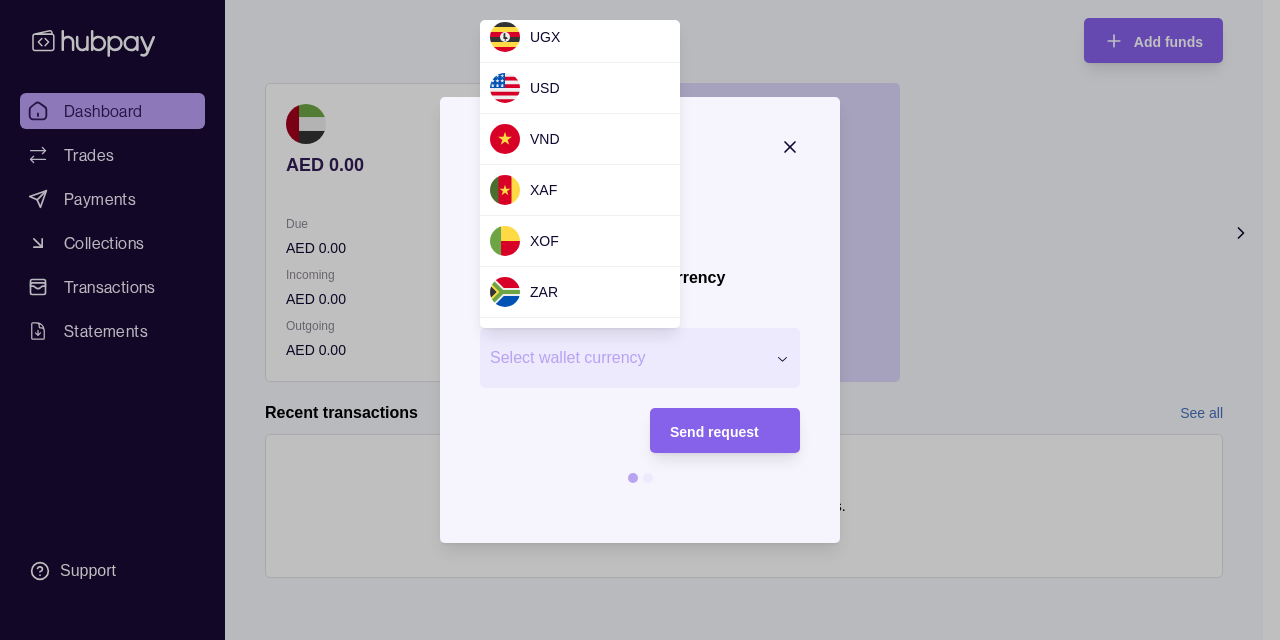 scroll, scrollTop: 1972, scrollLeft: 0, axis: vertical 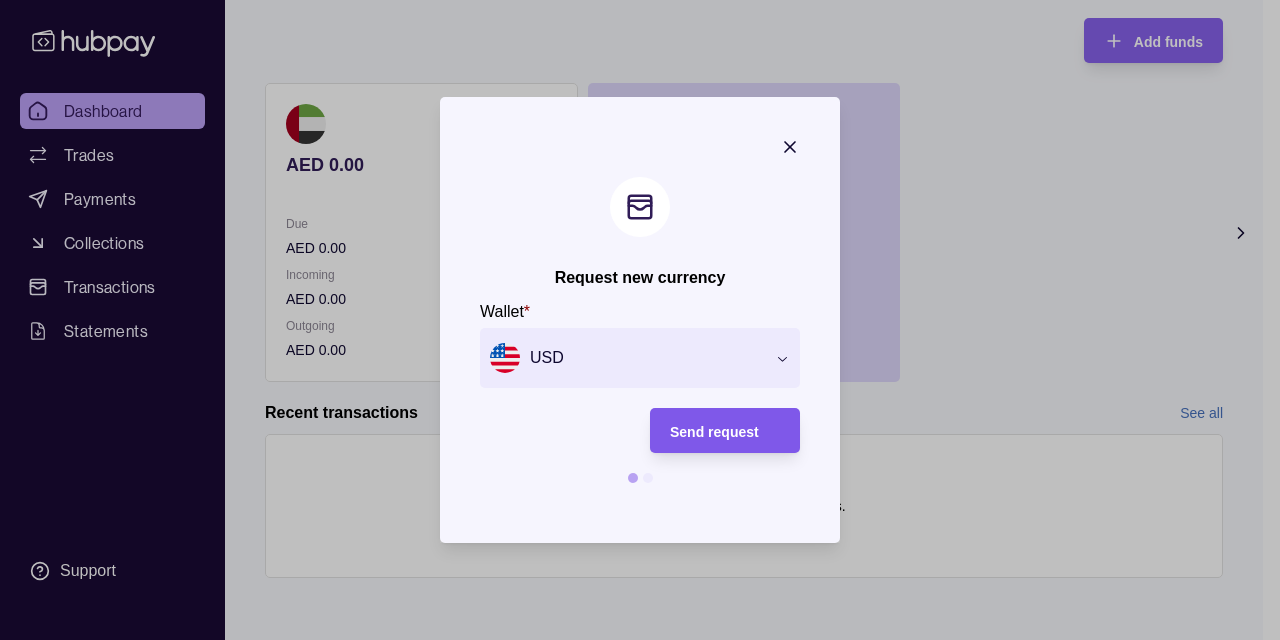 click on "Send request" at bounding box center (714, 432) 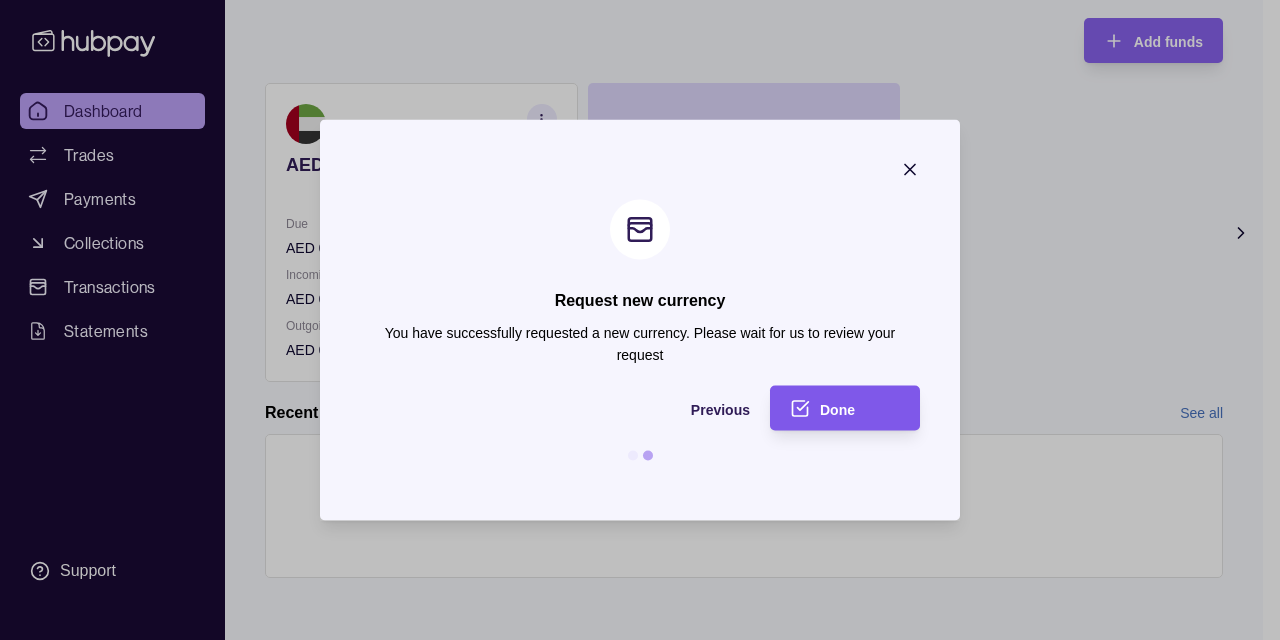 click on "Done" at bounding box center [837, 409] 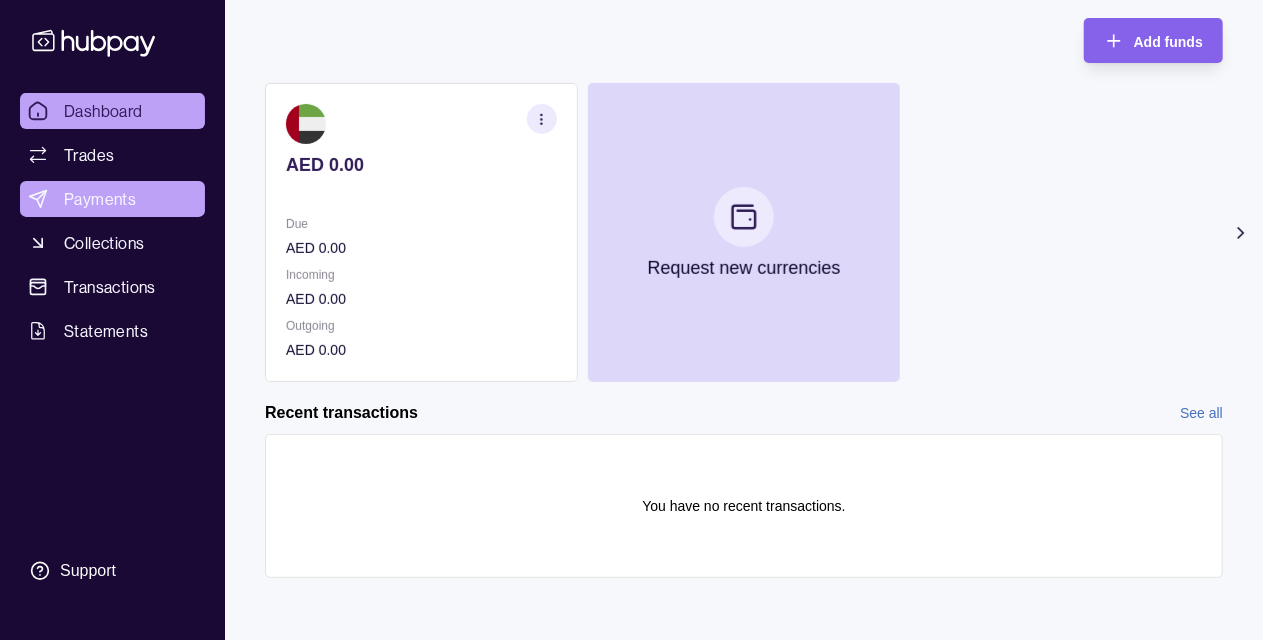 click on "Payments" at bounding box center (100, 199) 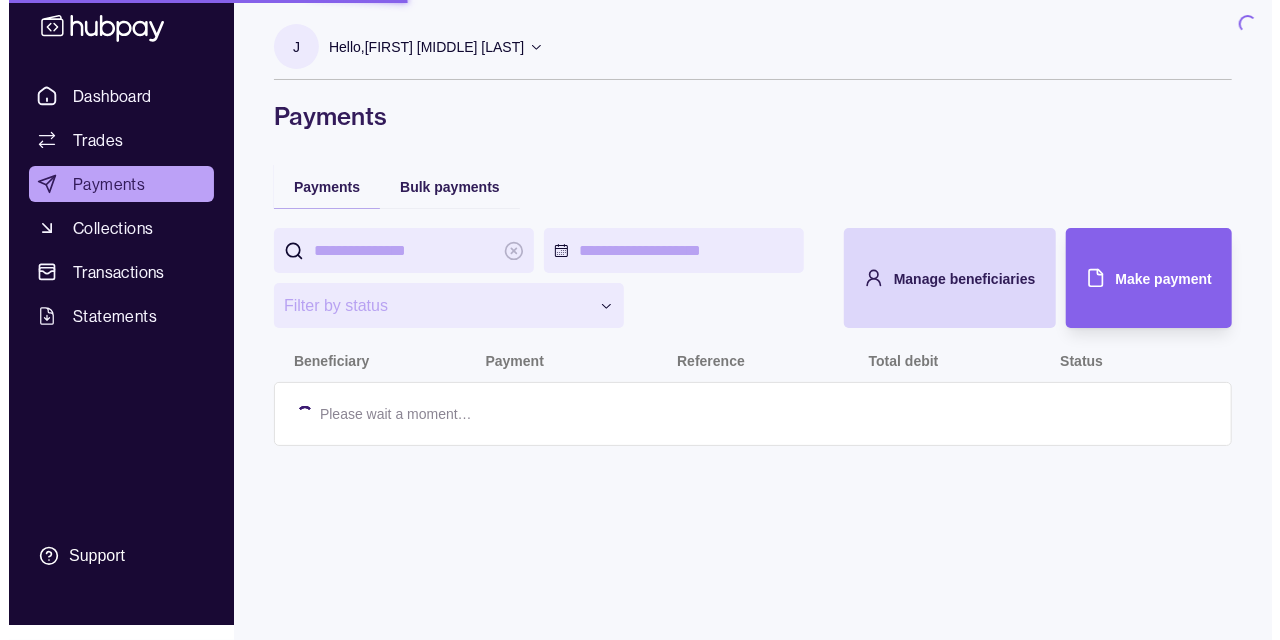 scroll, scrollTop: 0, scrollLeft: 0, axis: both 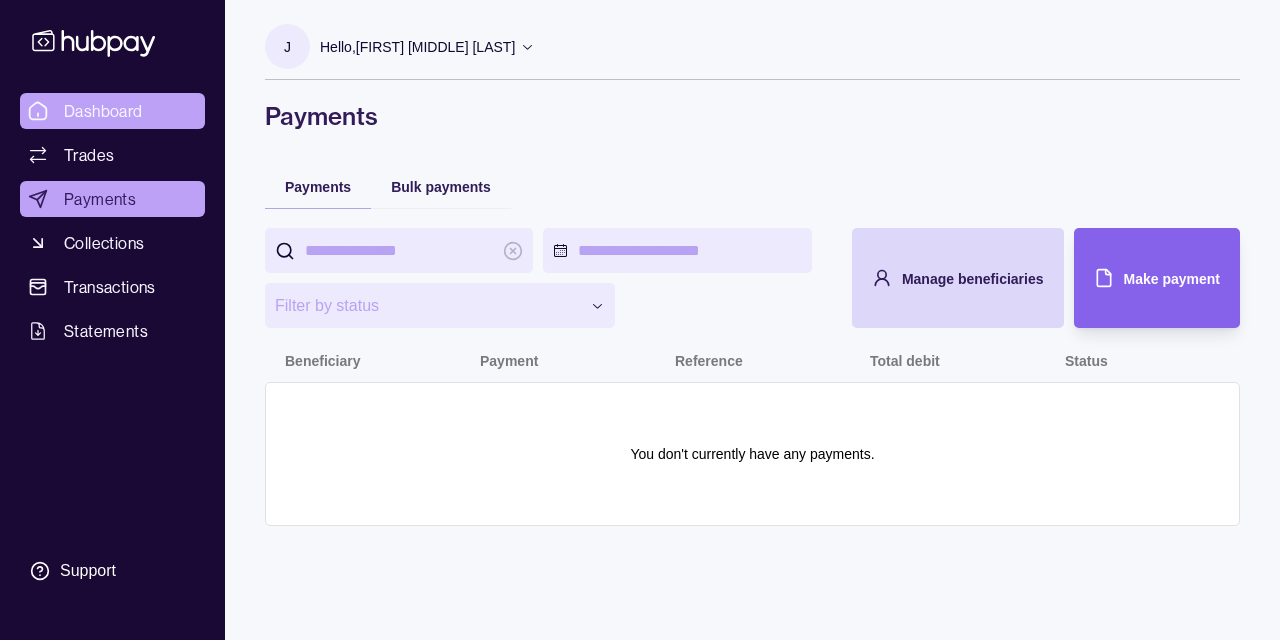 click on "Dashboard" at bounding box center [103, 111] 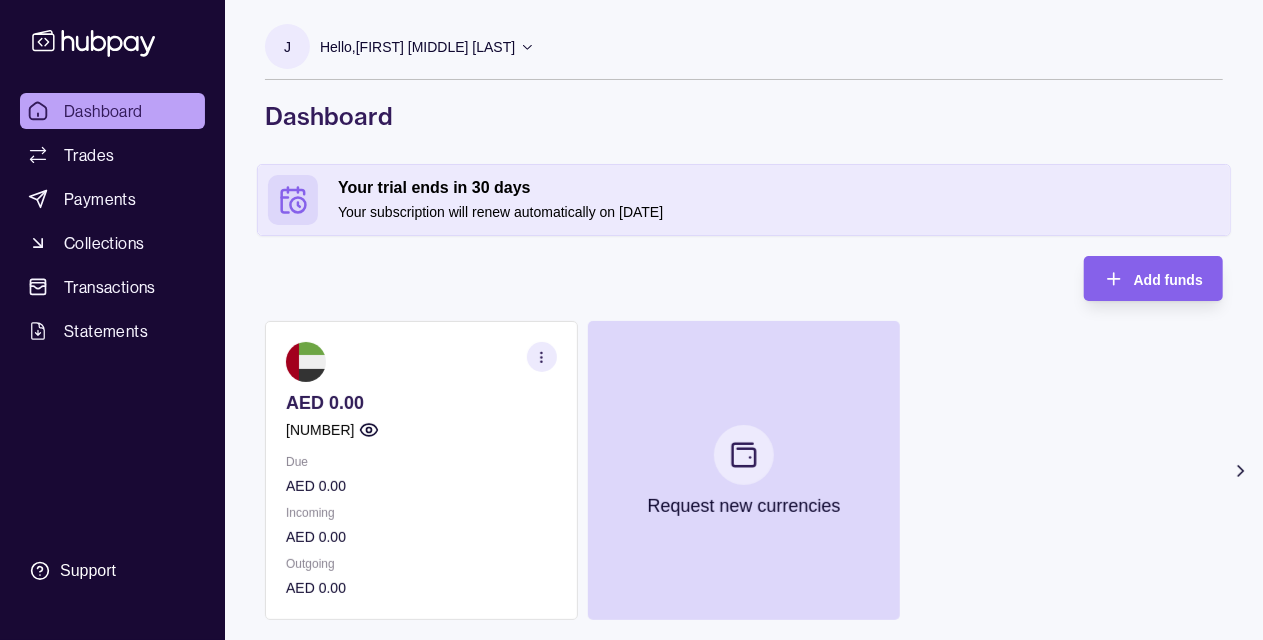 click 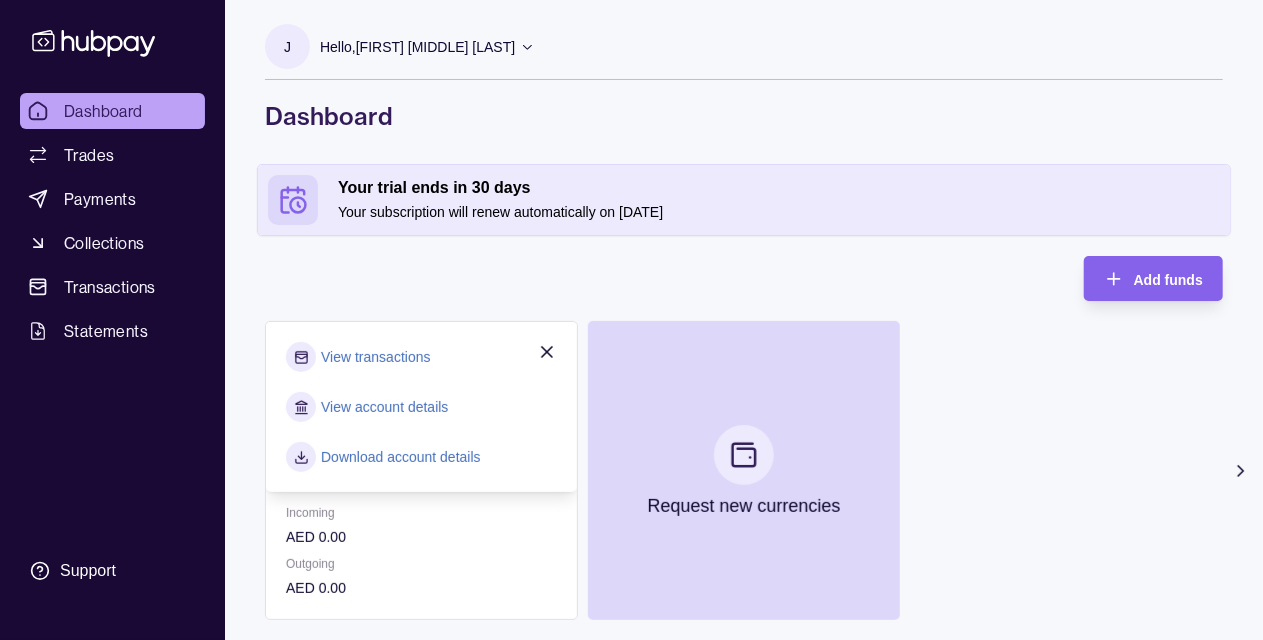 click on "View account details" at bounding box center (384, 407) 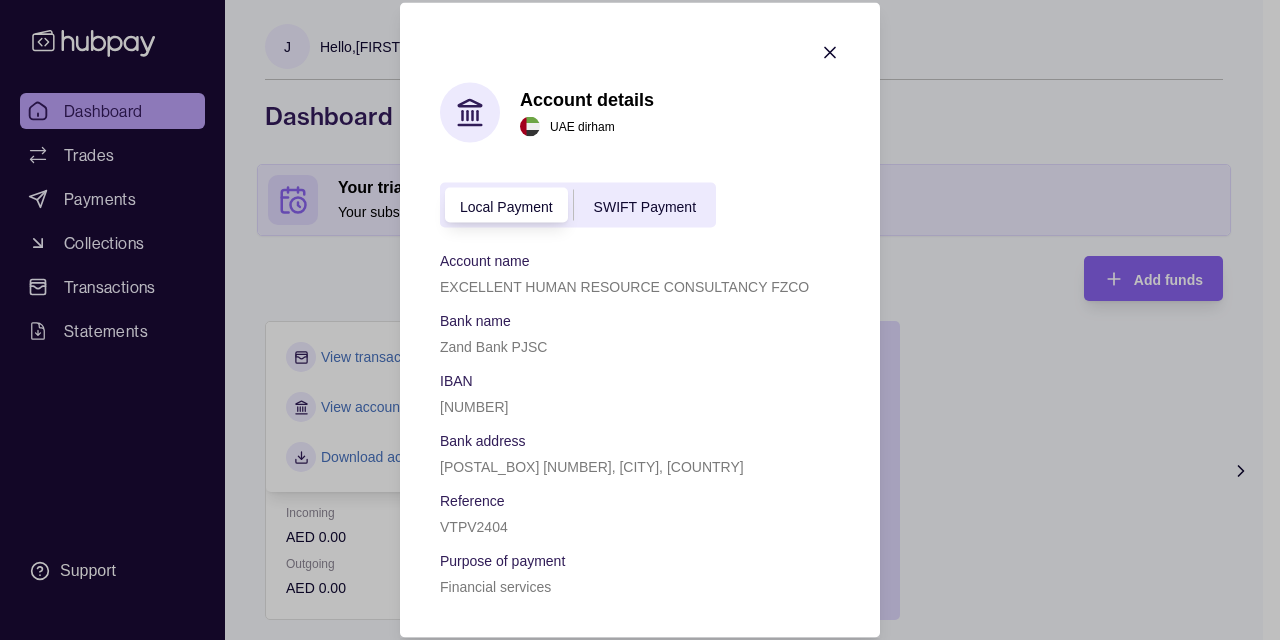 click 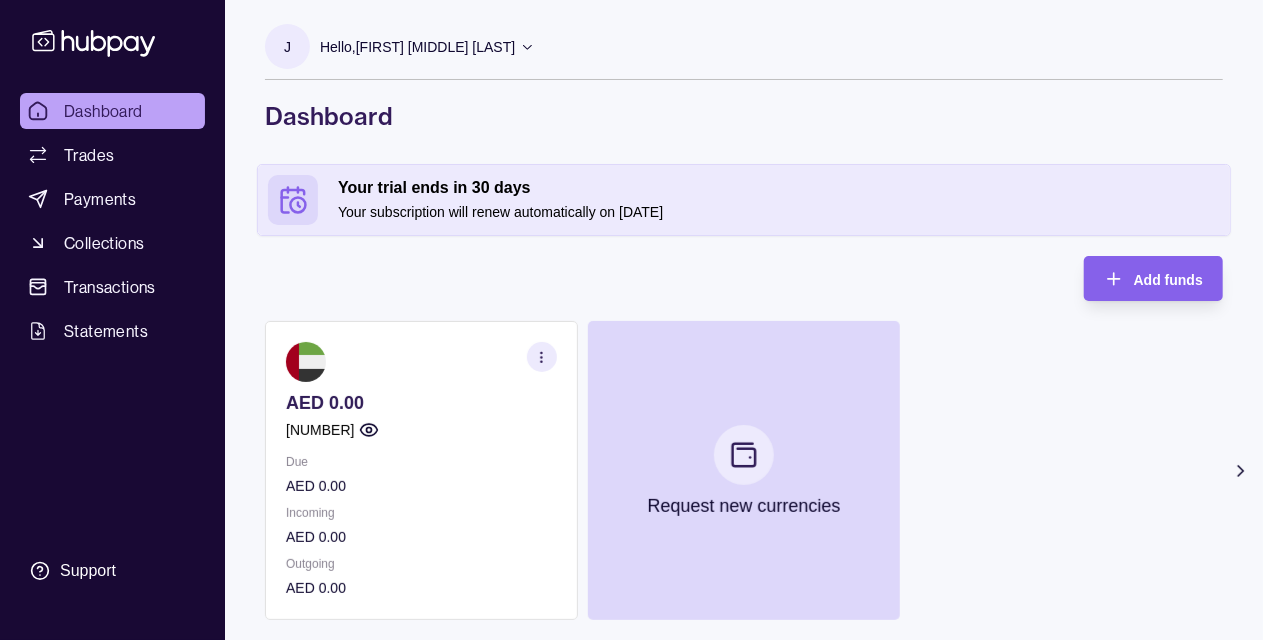 click 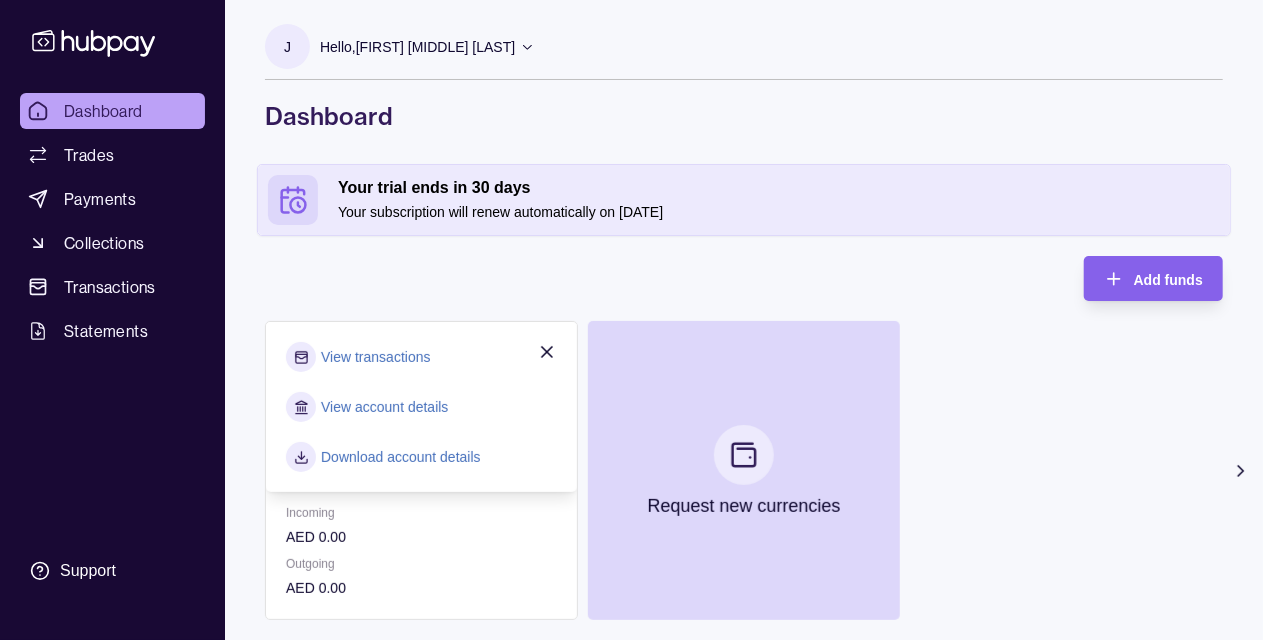 click on "Download account details" at bounding box center [401, 457] 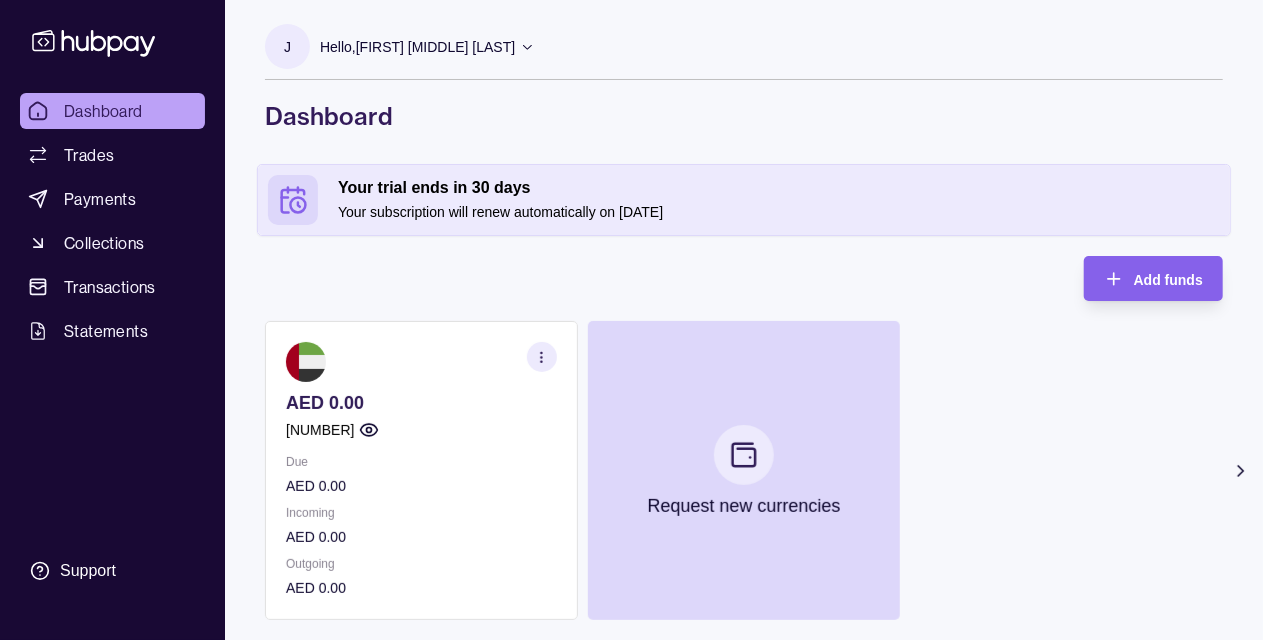 click 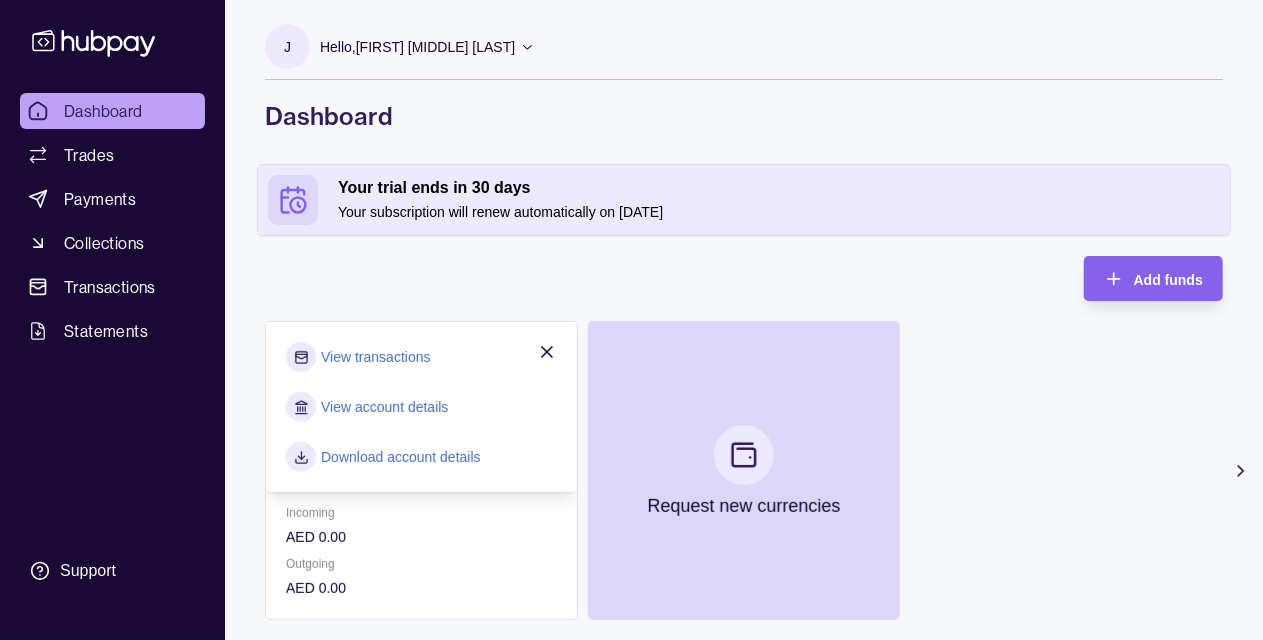 click on "View account details" at bounding box center (384, 407) 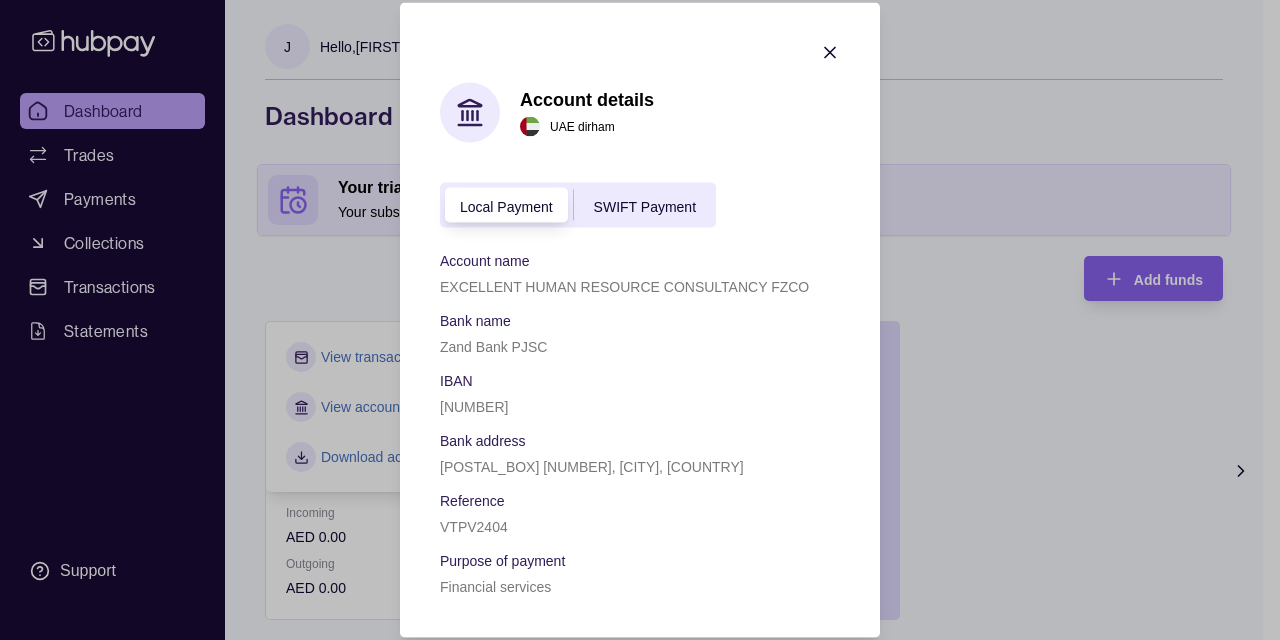 click on "SWIFT Payment" at bounding box center [645, 206] 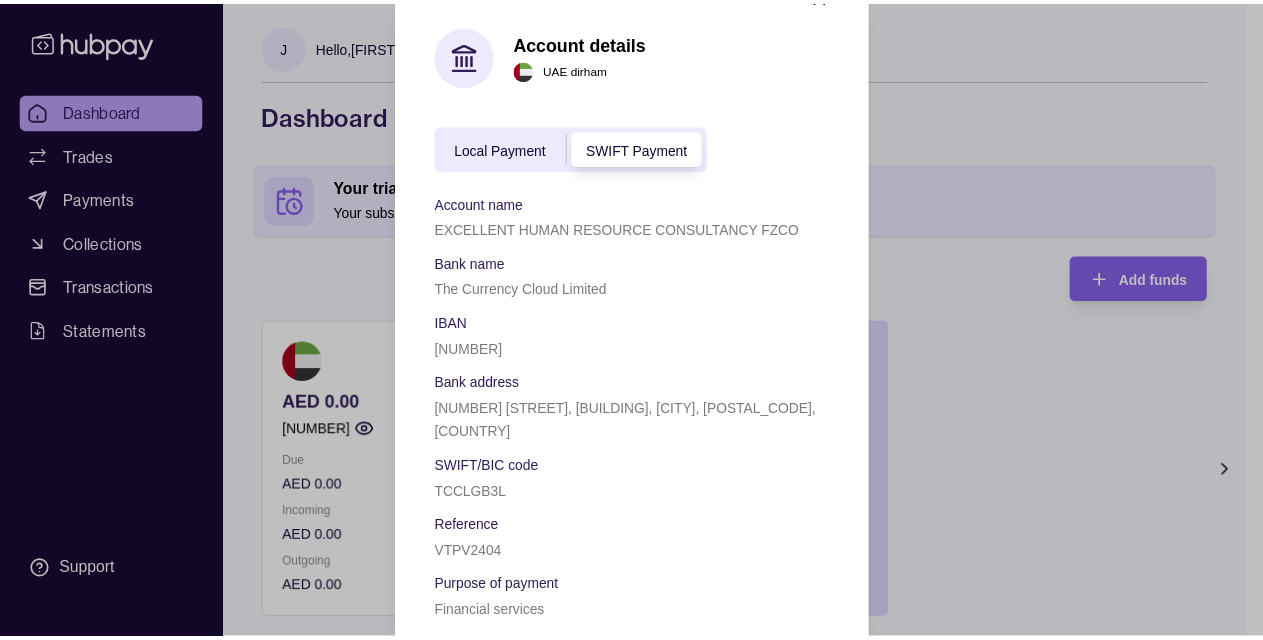 scroll, scrollTop: 0, scrollLeft: 0, axis: both 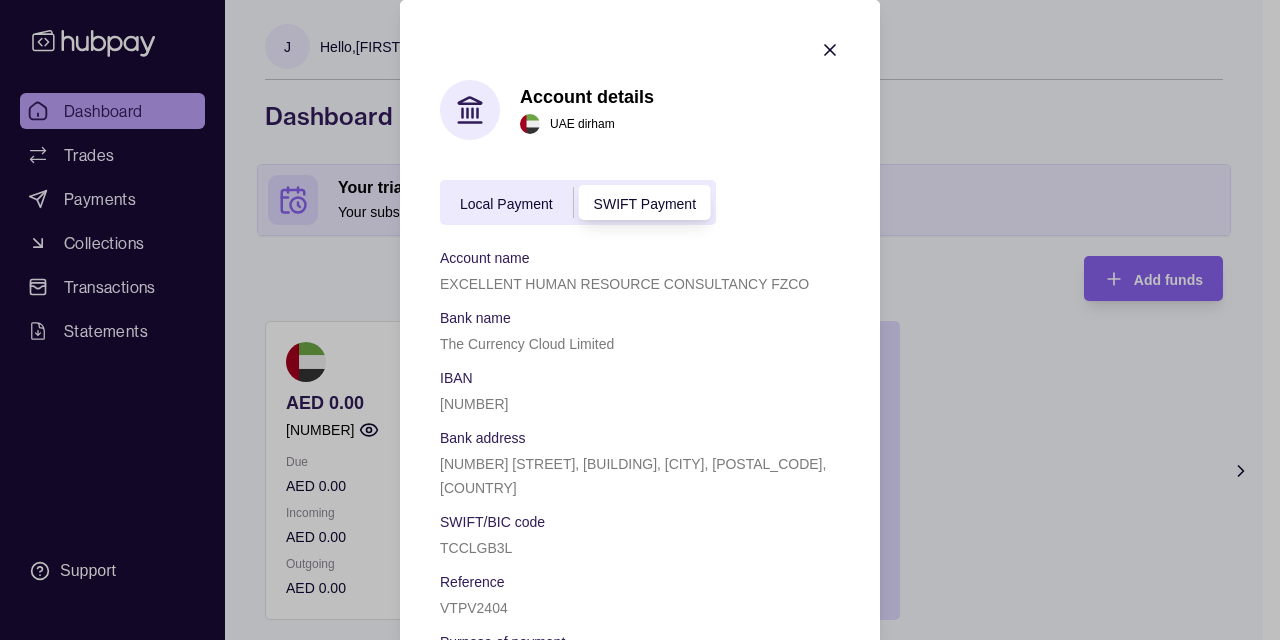 click on "Local Payment" at bounding box center [506, 204] 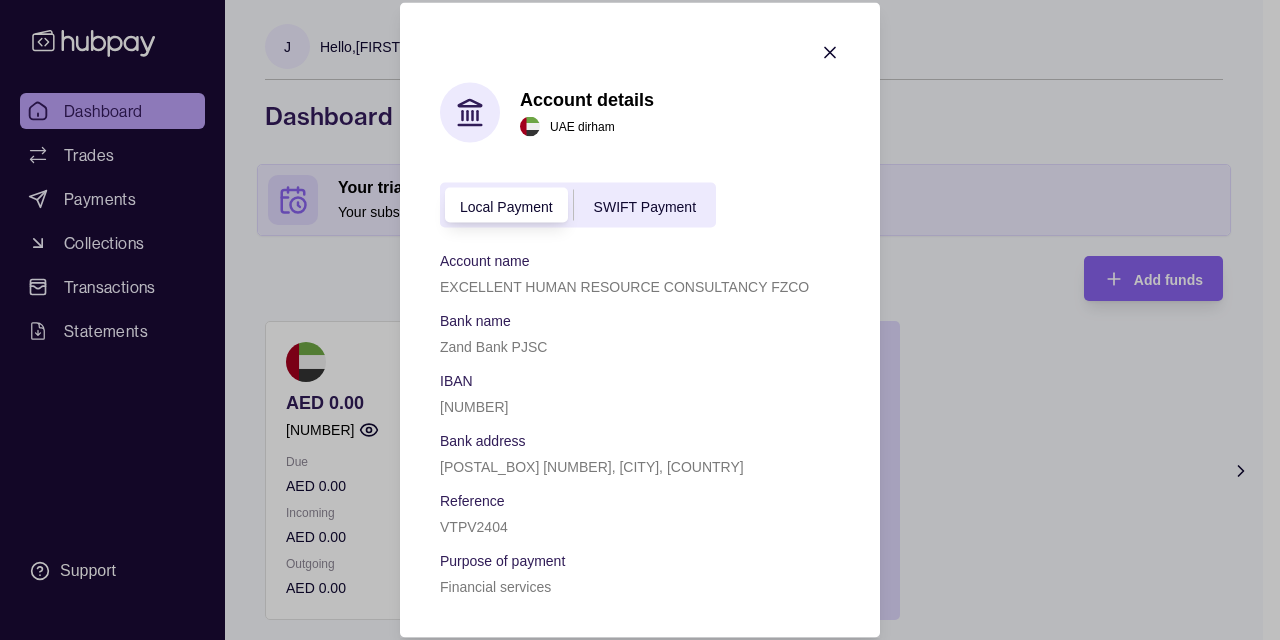 click on "SWIFT Payment" at bounding box center (645, 206) 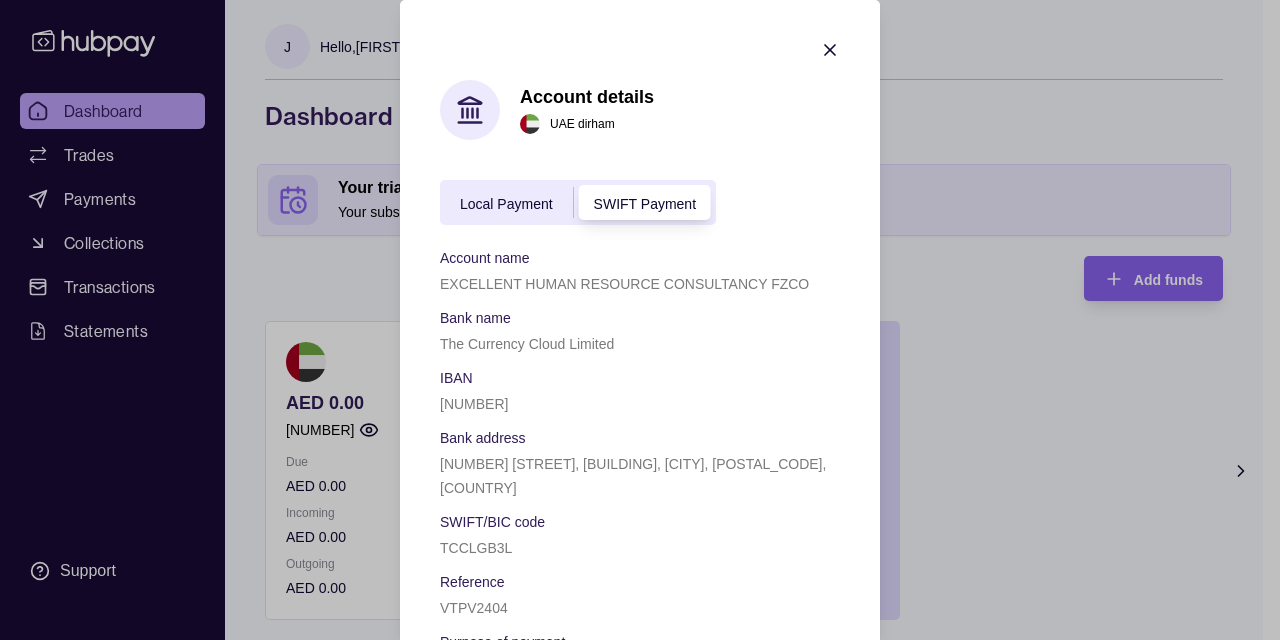 click 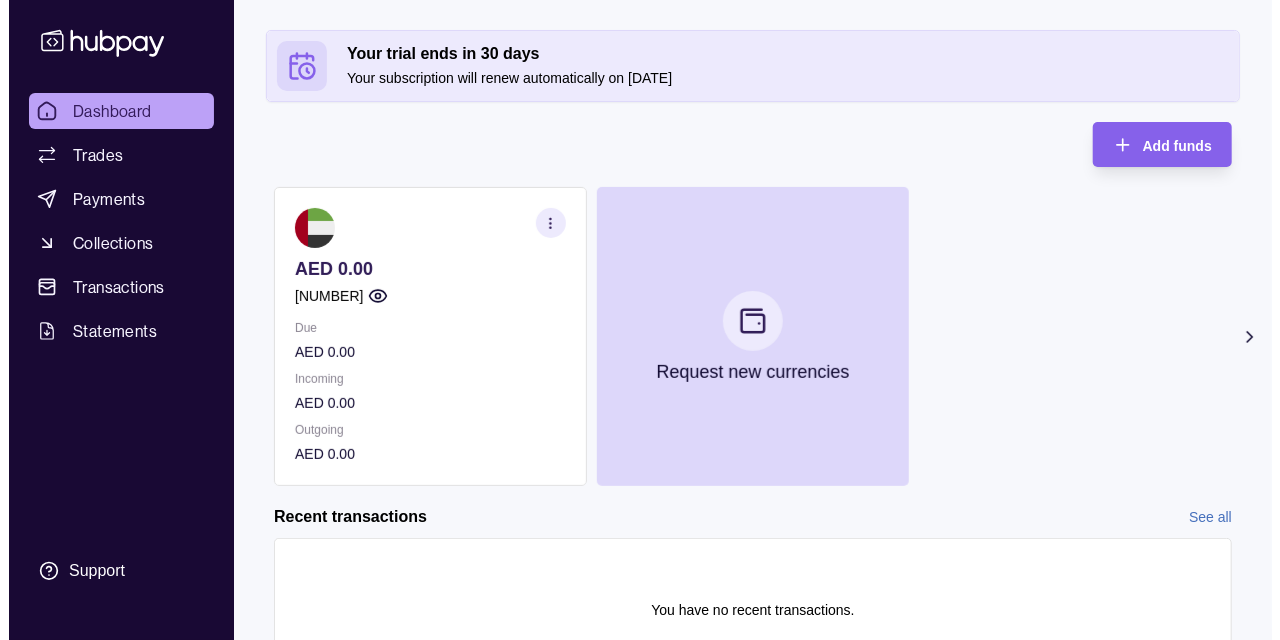 scroll, scrollTop: 238, scrollLeft: 0, axis: vertical 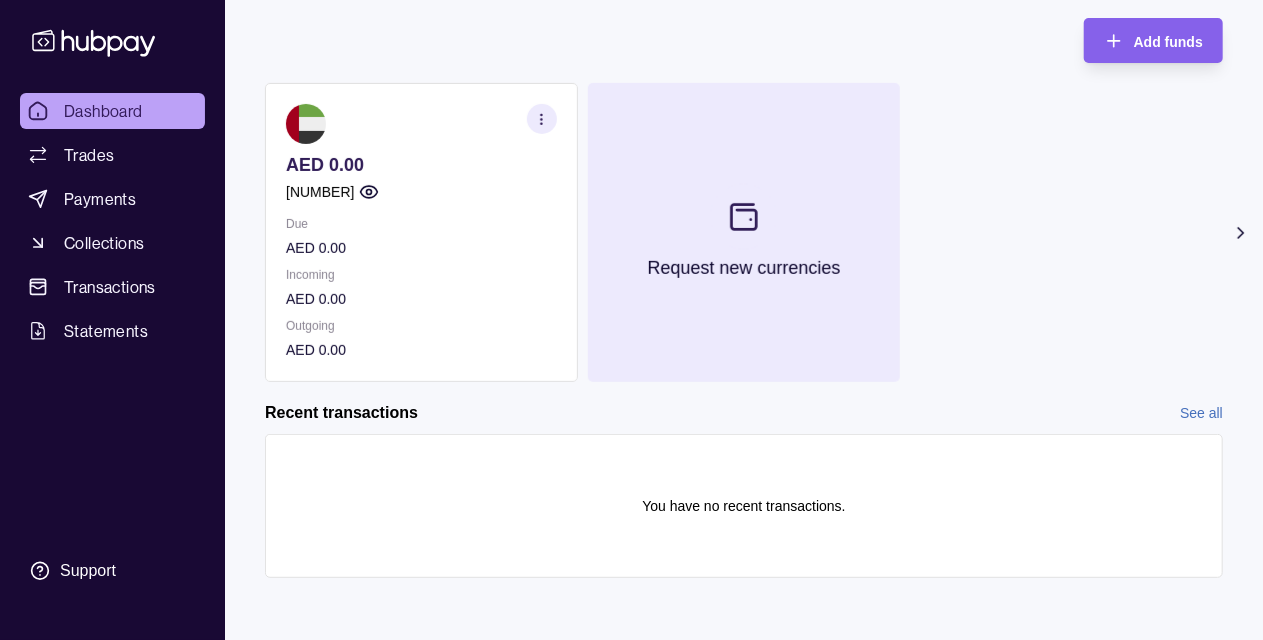 click at bounding box center [744, 217] 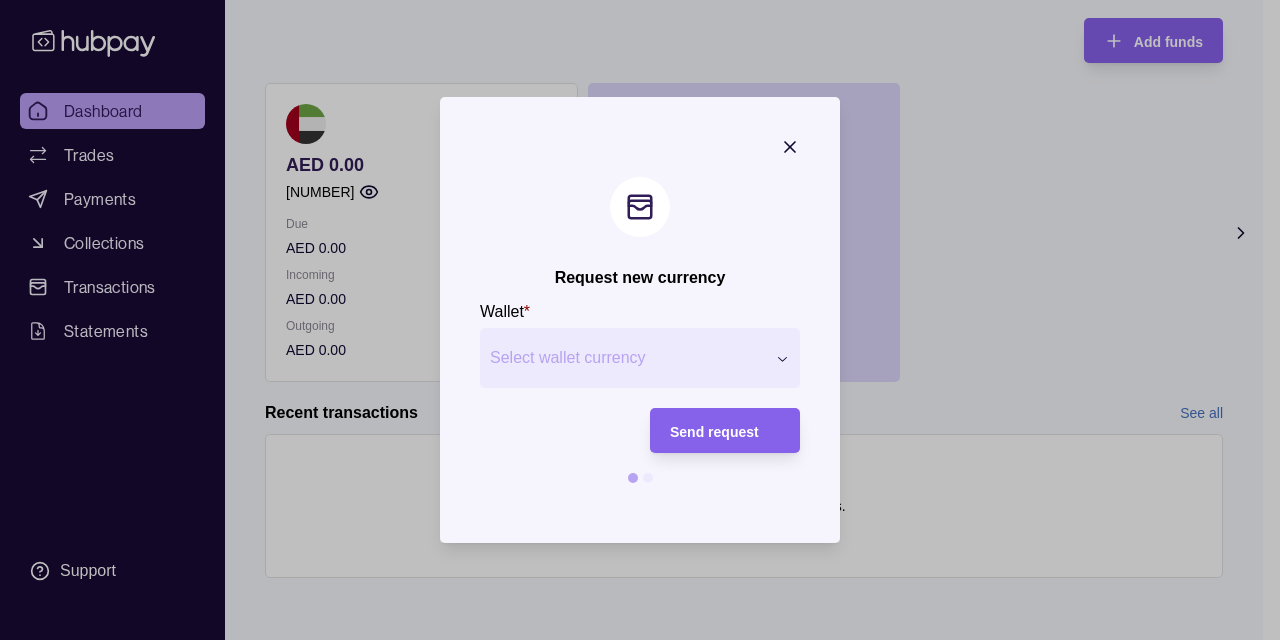 click 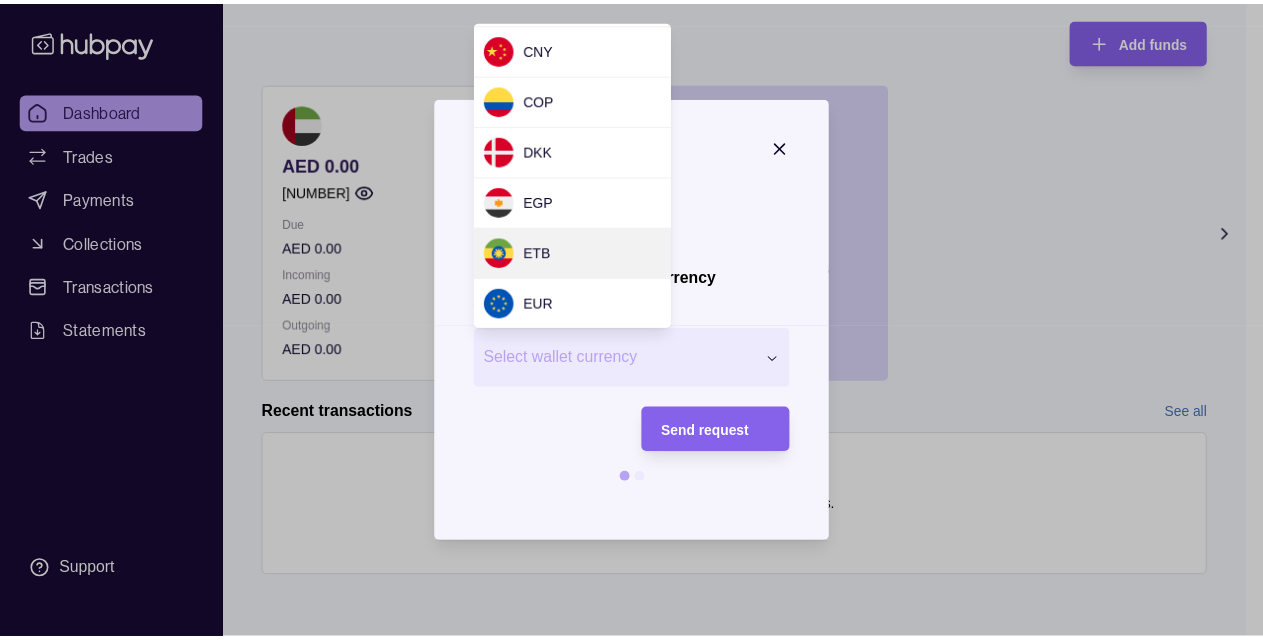 scroll, scrollTop: 300, scrollLeft: 0, axis: vertical 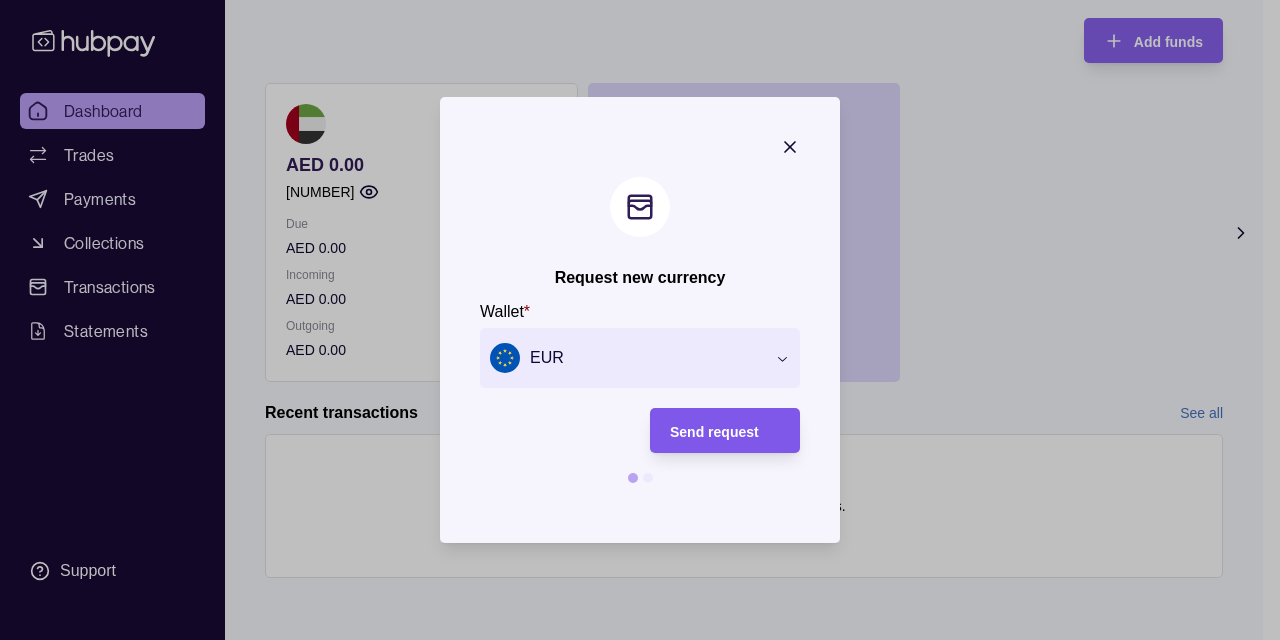 click on "Send request" at bounding box center [714, 432] 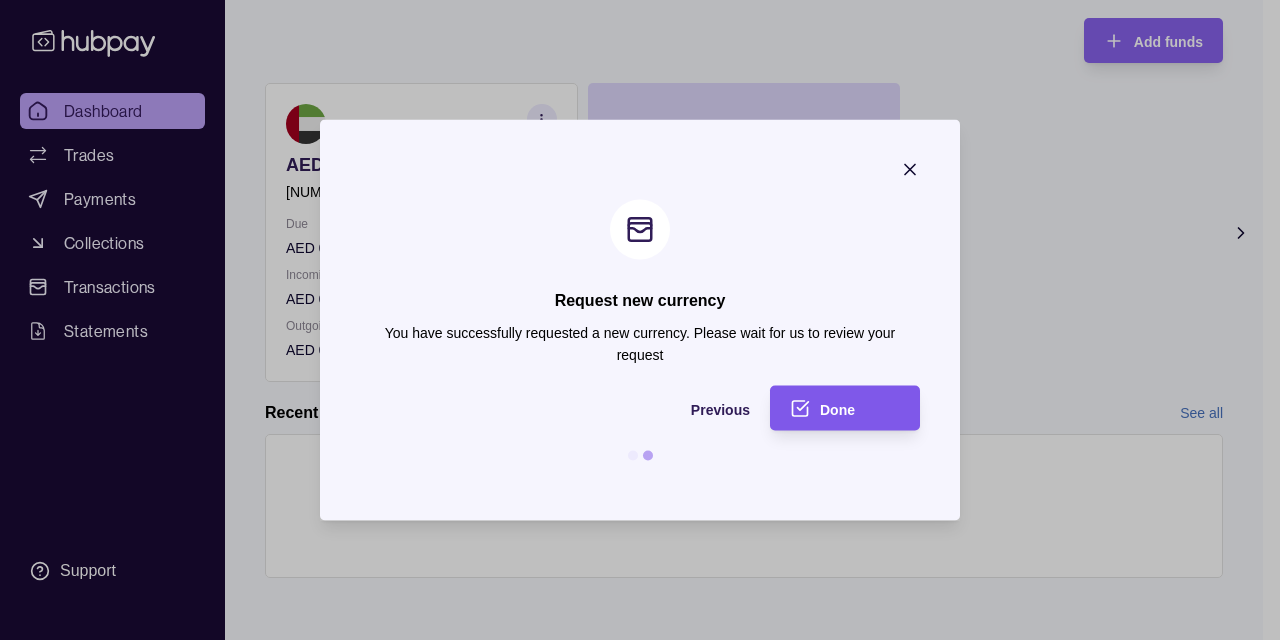 click on "Done" at bounding box center (830, 408) 